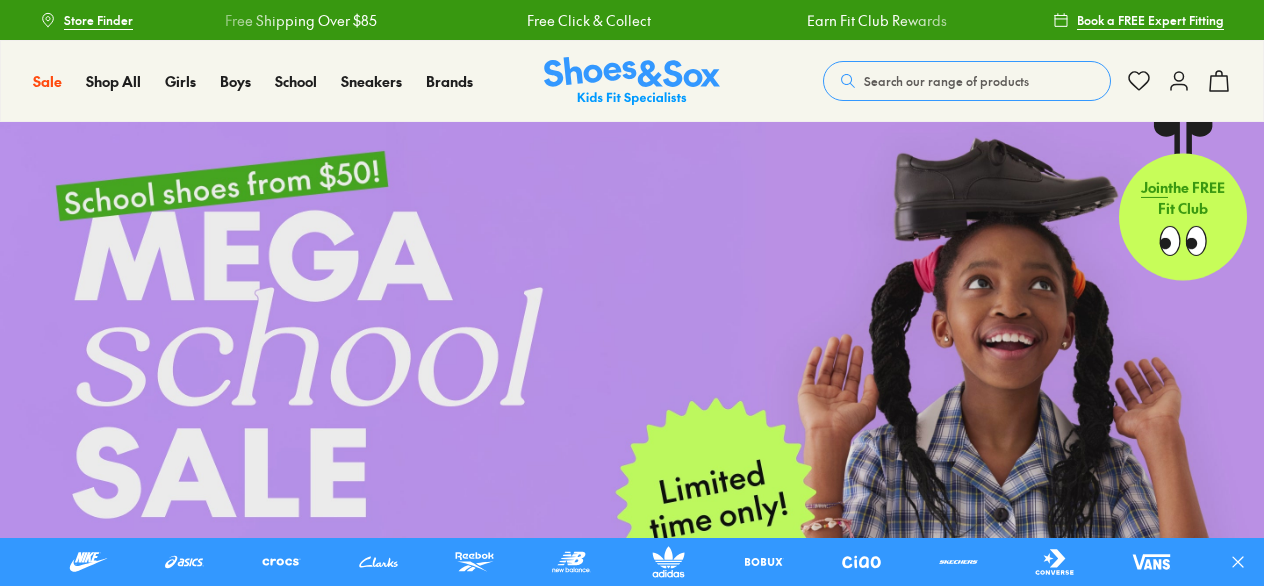 scroll, scrollTop: 0, scrollLeft: 0, axis: both 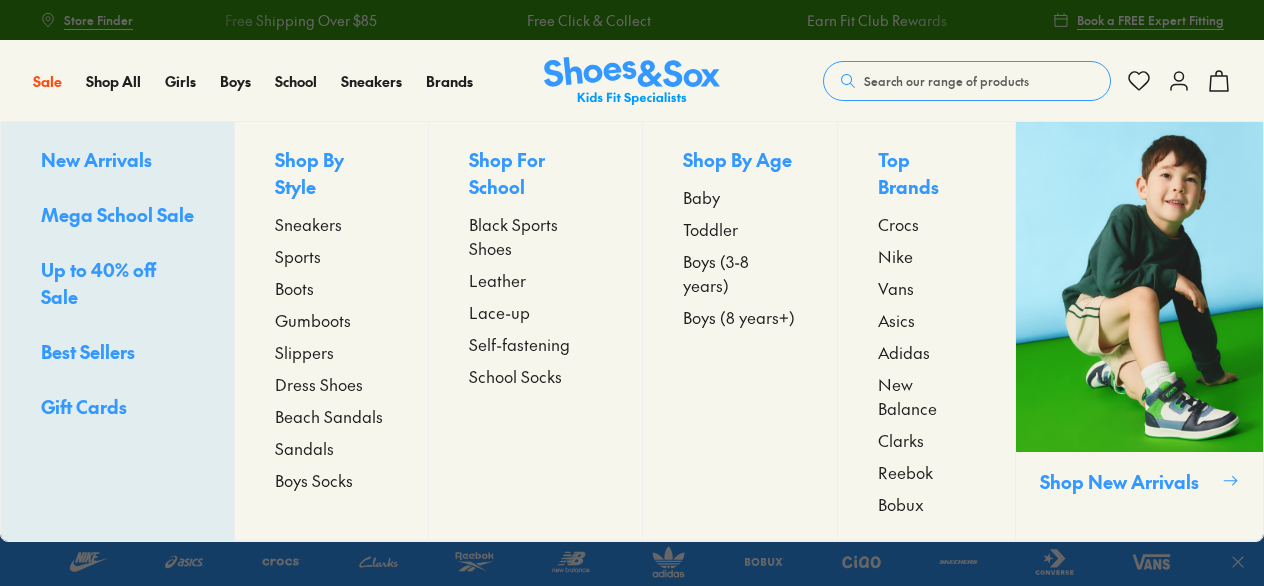click on "Boys (3-8 years)" at bounding box center [740, 273] 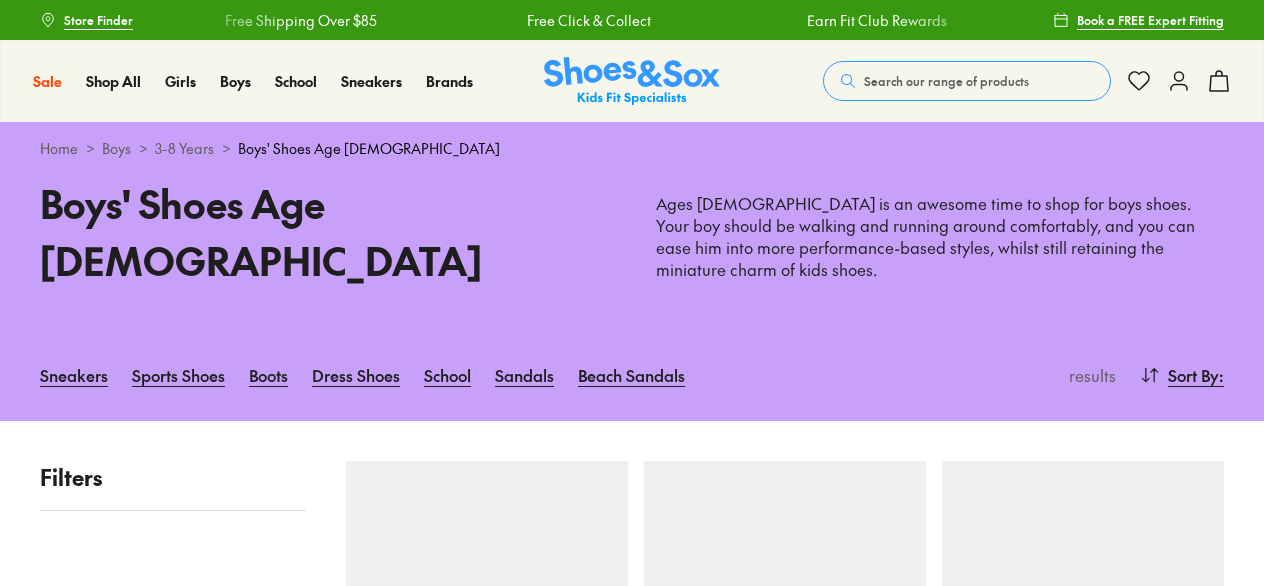 scroll, scrollTop: 0, scrollLeft: 0, axis: both 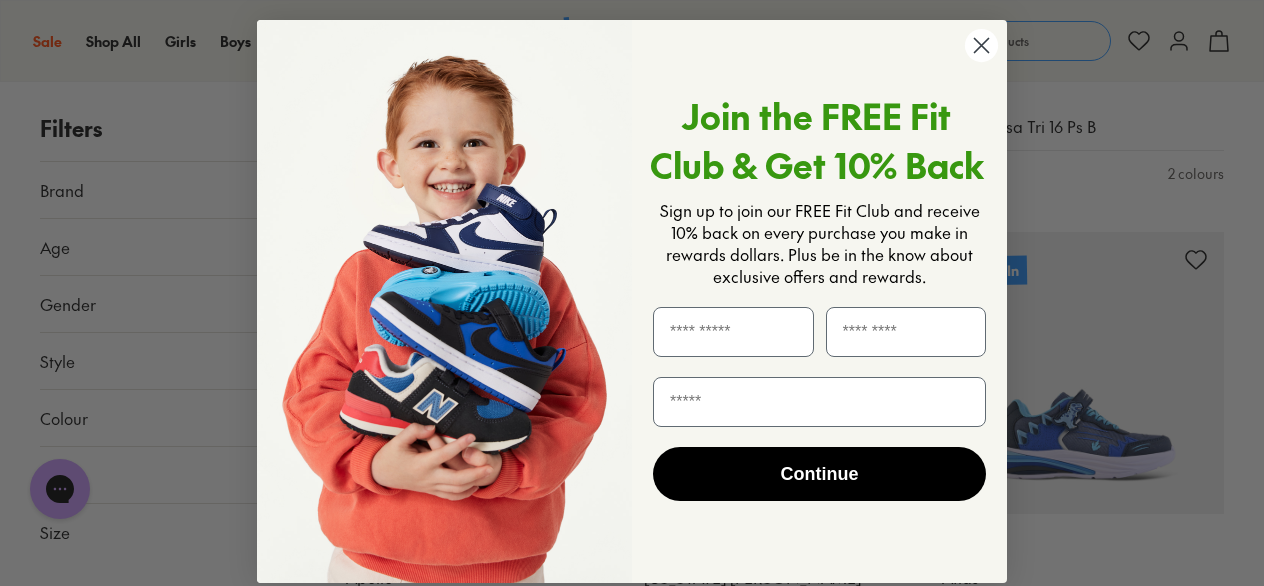 click 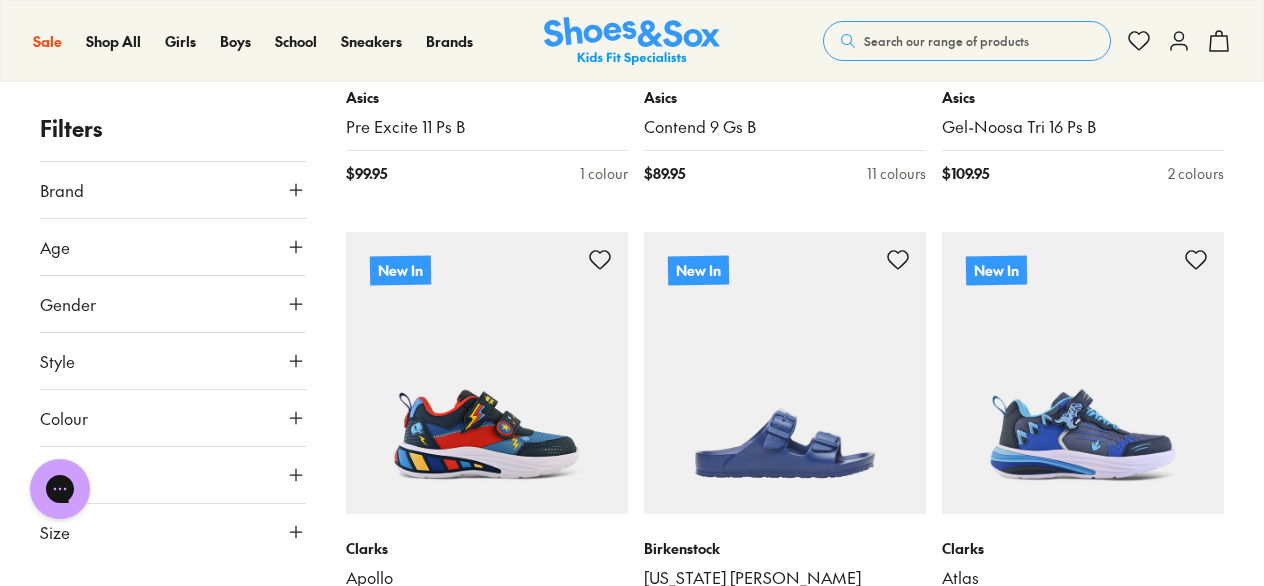 click 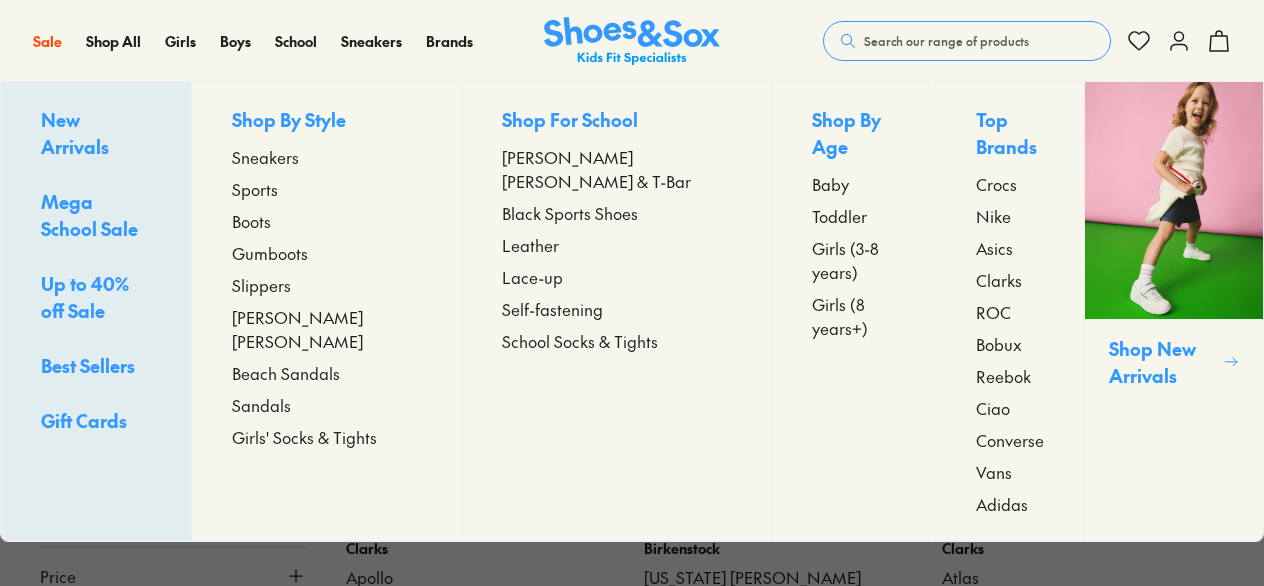 click on "Girls (3-8 years)" at bounding box center [853, 260] 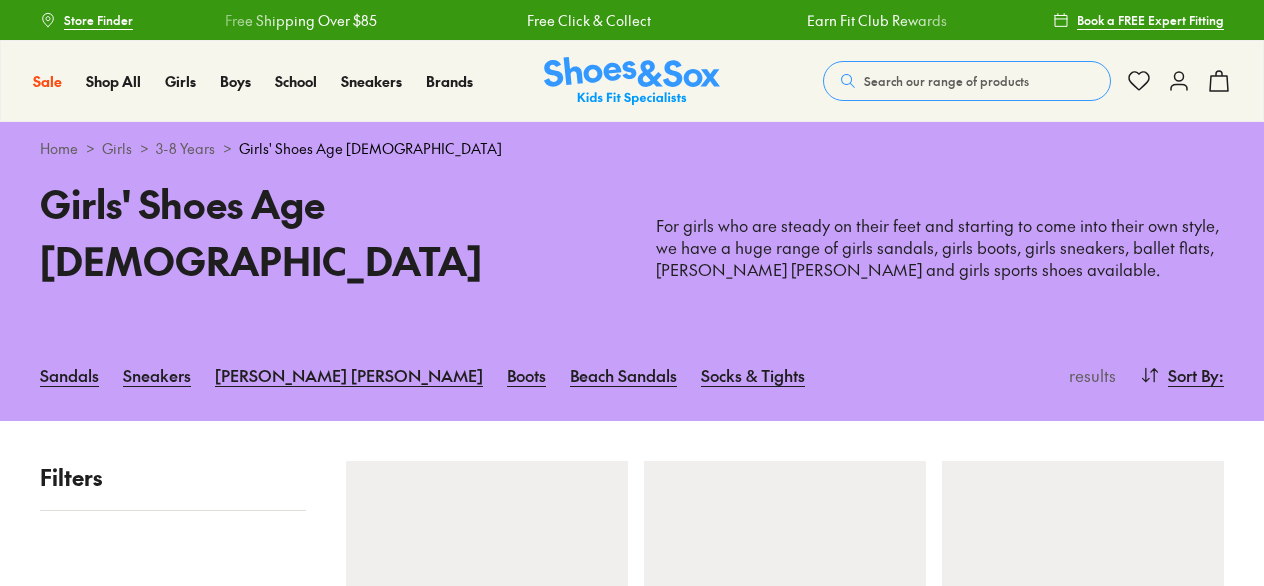 scroll, scrollTop: 0, scrollLeft: 0, axis: both 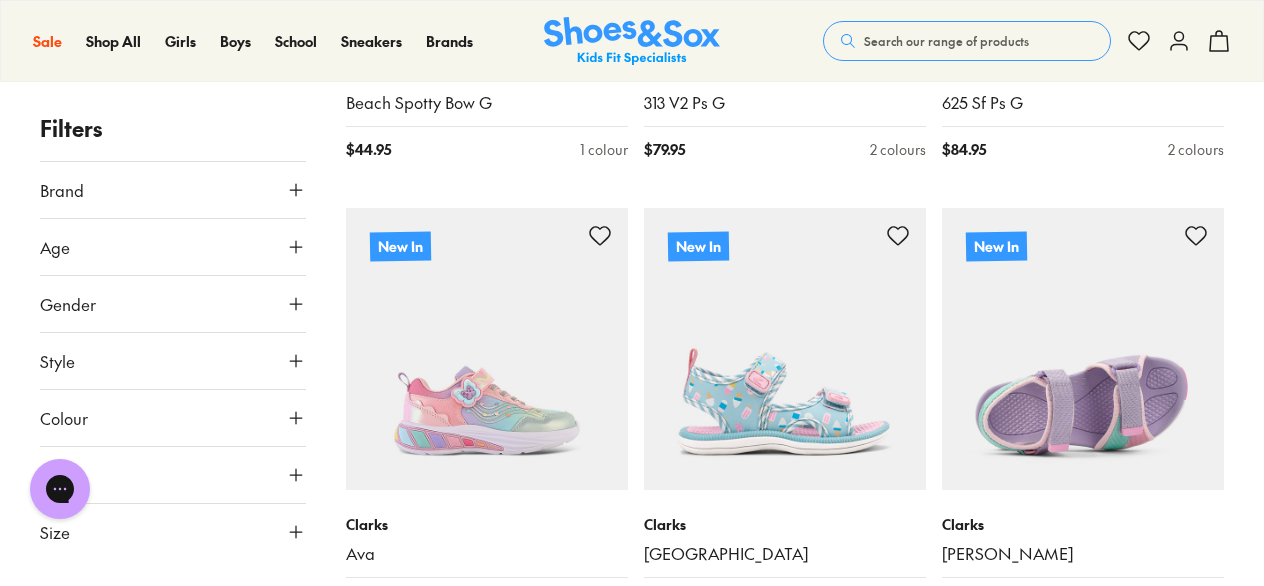 click at bounding box center (1083, 349) 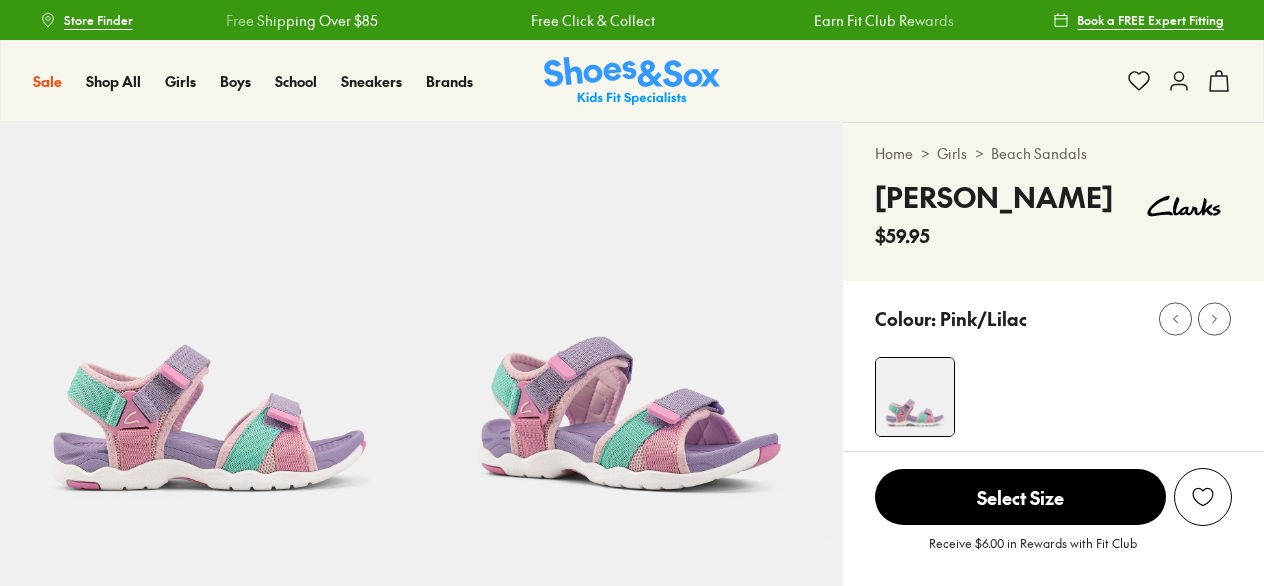 scroll, scrollTop: 0, scrollLeft: 0, axis: both 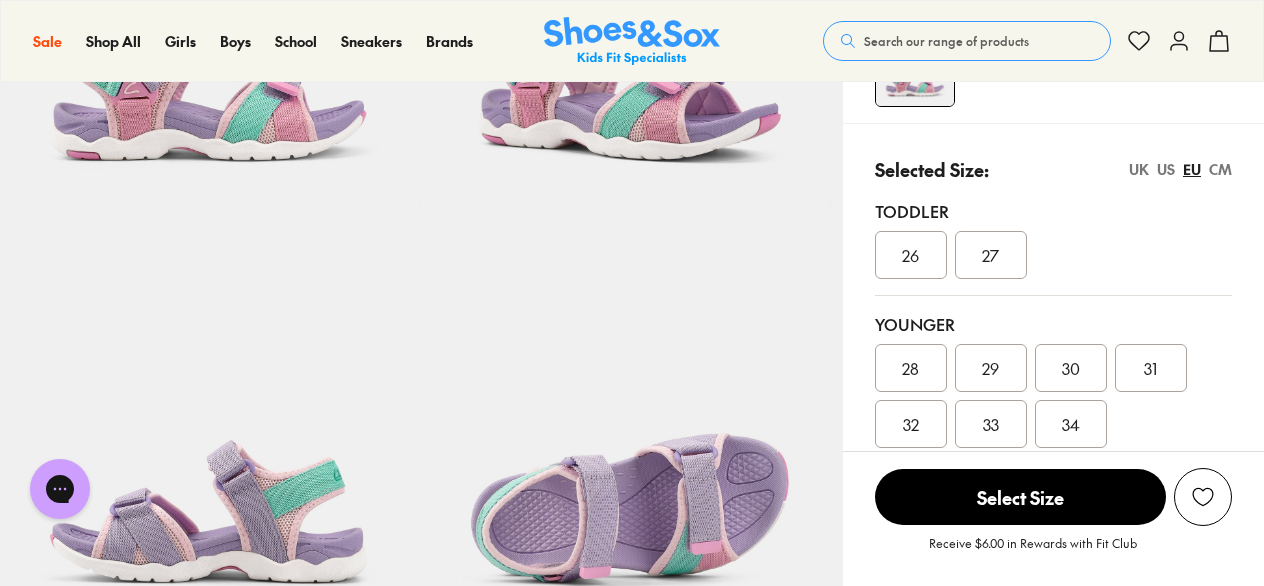 click on "US" at bounding box center (1166, 169) 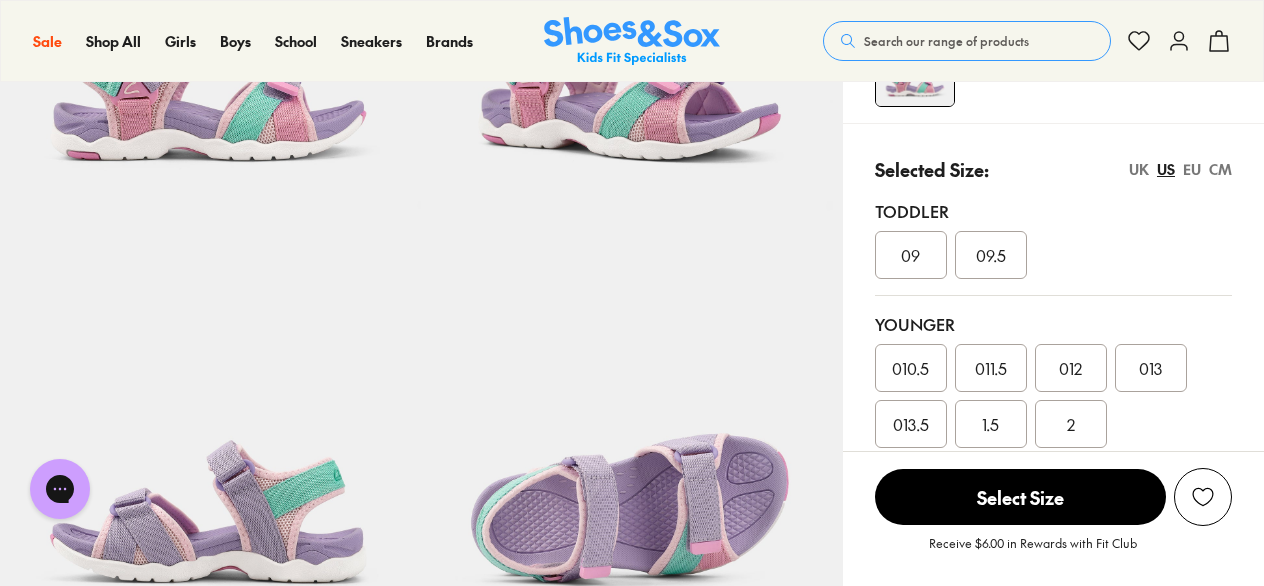 click on "09" at bounding box center (911, 255) 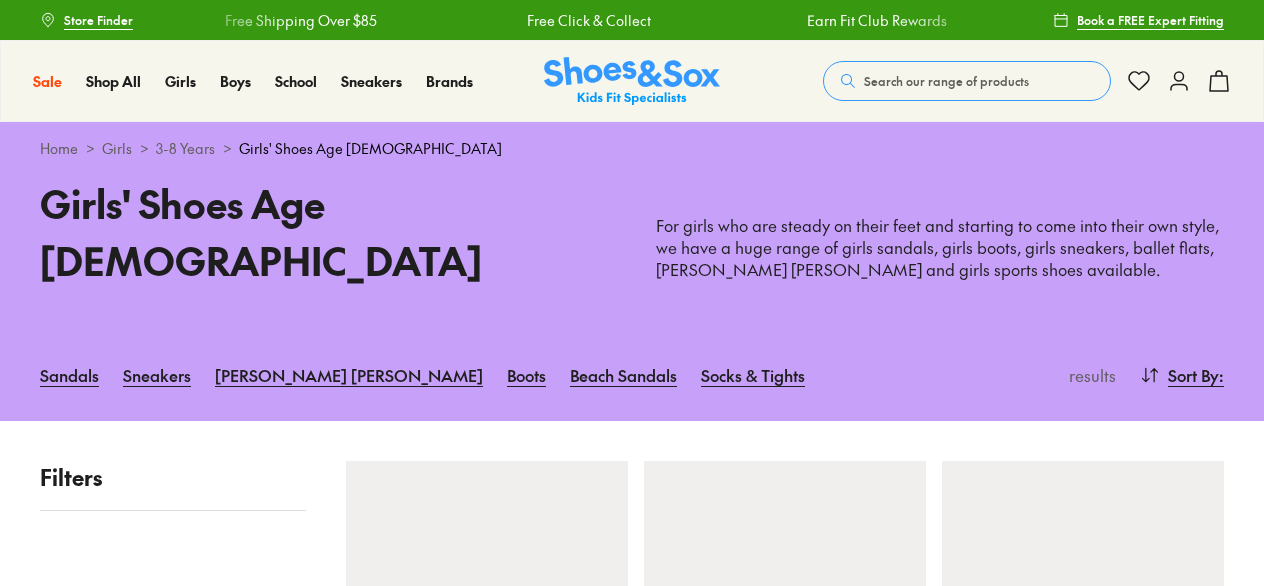 scroll, scrollTop: 0, scrollLeft: 0, axis: both 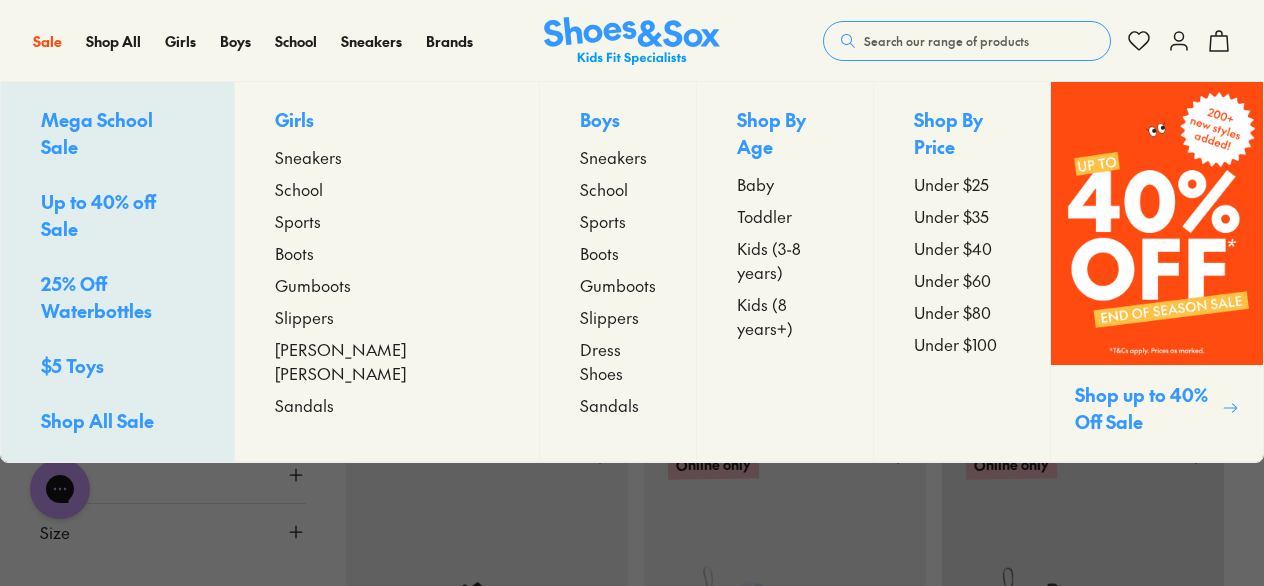 click on "Girls" at bounding box center [387, 121] 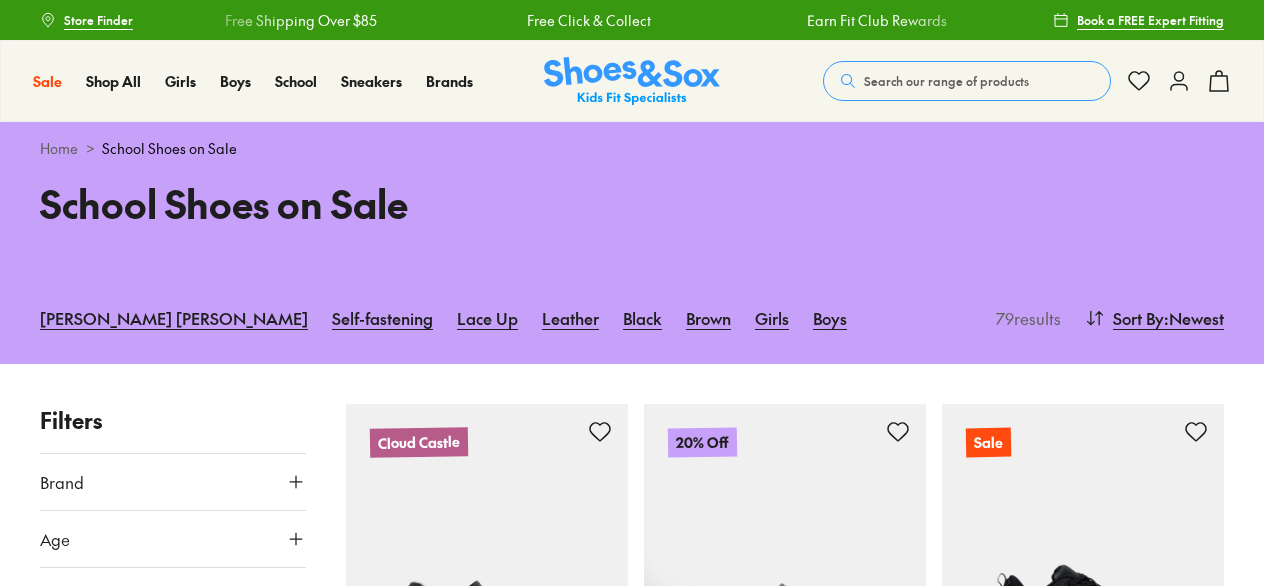 scroll, scrollTop: 0, scrollLeft: 0, axis: both 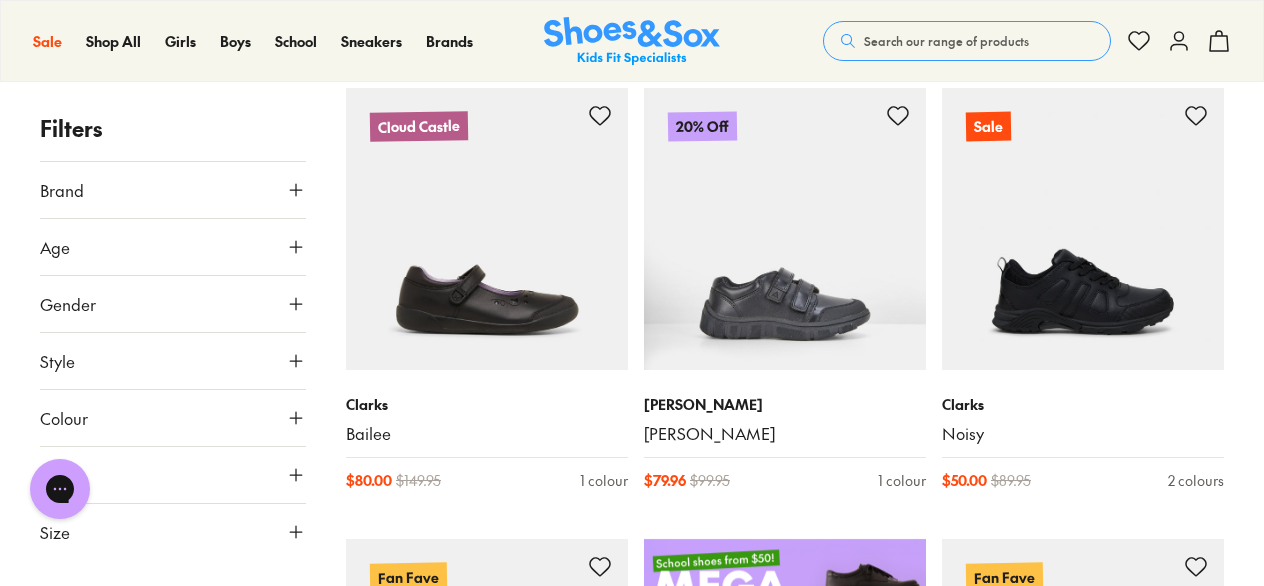 click on "Age" at bounding box center (173, 247) 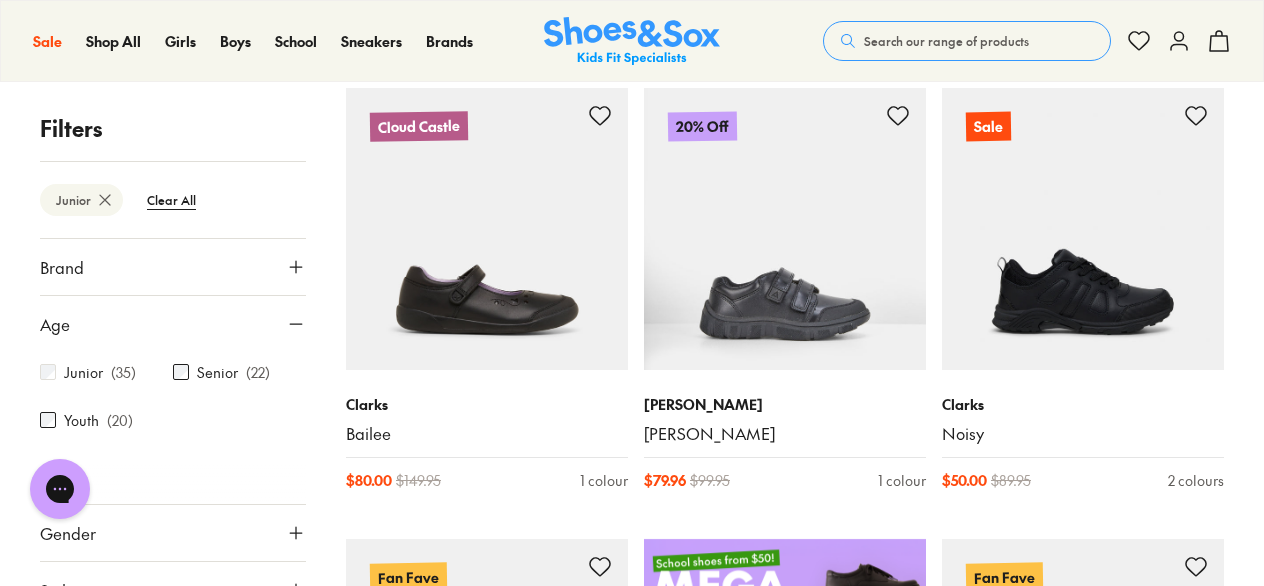 scroll, scrollTop: 0, scrollLeft: 0, axis: both 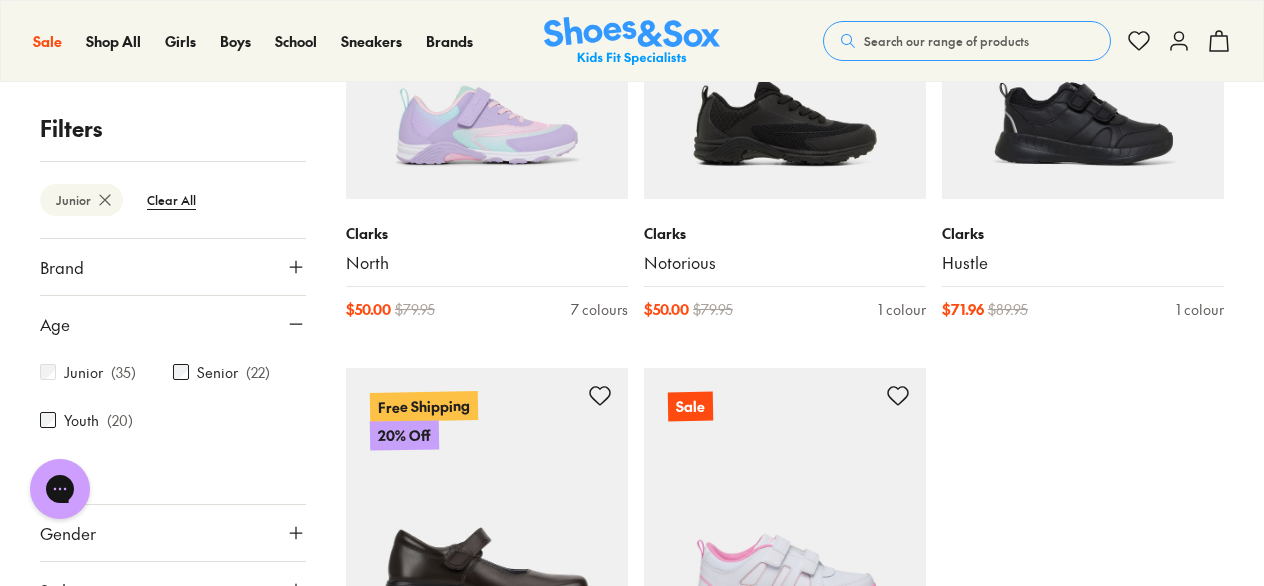 type on "***" 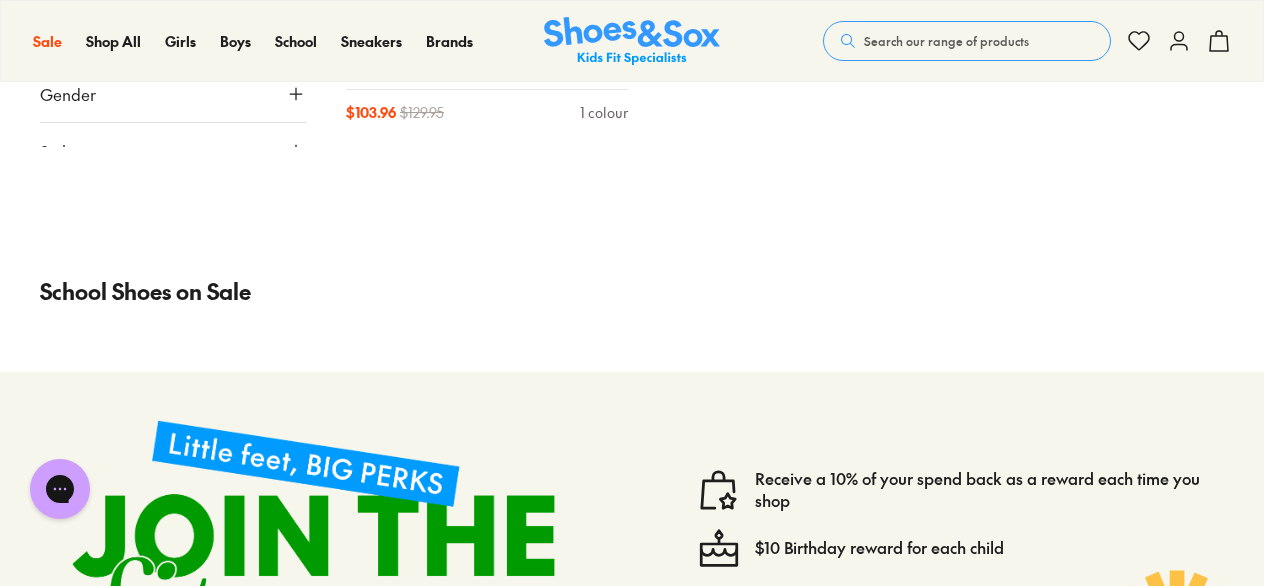 scroll, scrollTop: 6103, scrollLeft: 0, axis: vertical 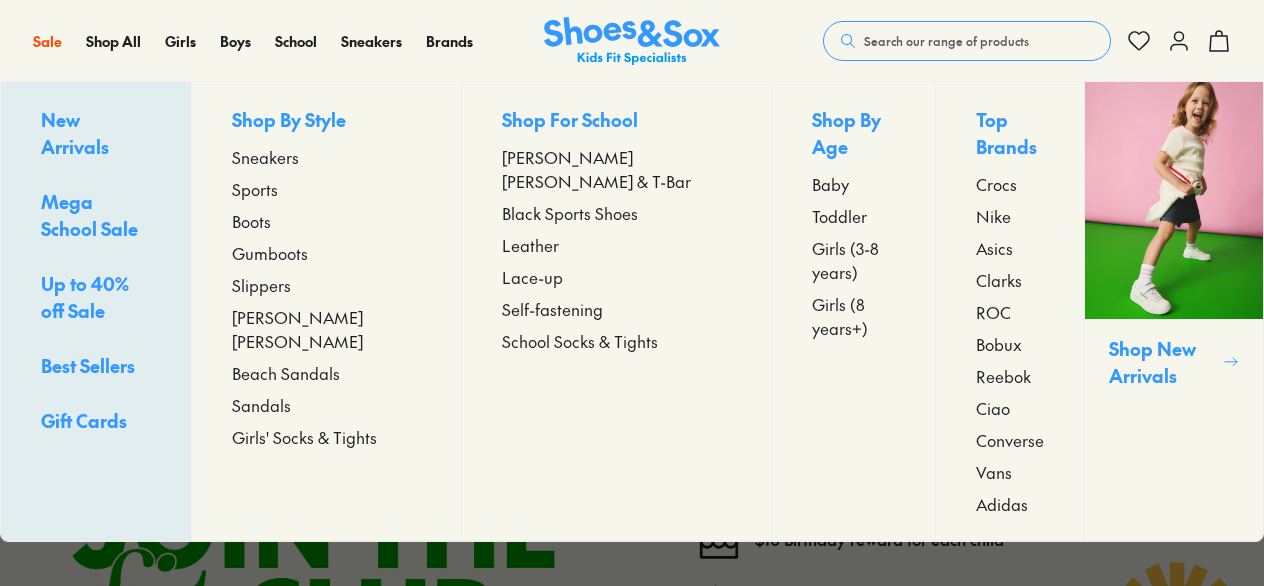 click on "Girls (3-8 years)" at bounding box center [853, 260] 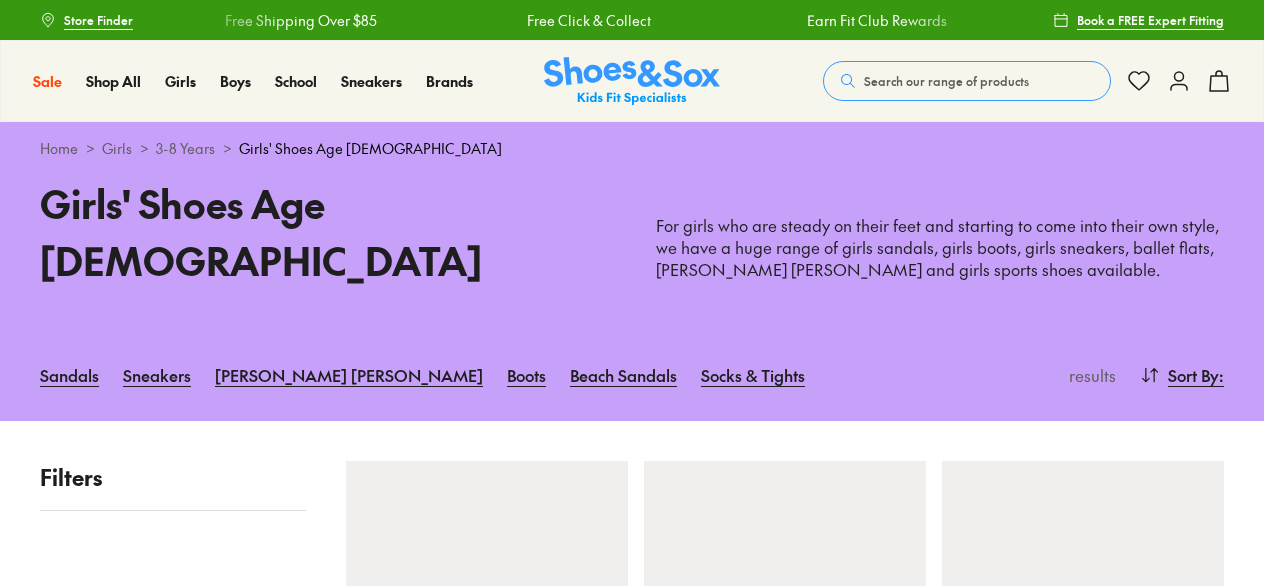 scroll, scrollTop: 0, scrollLeft: 0, axis: both 